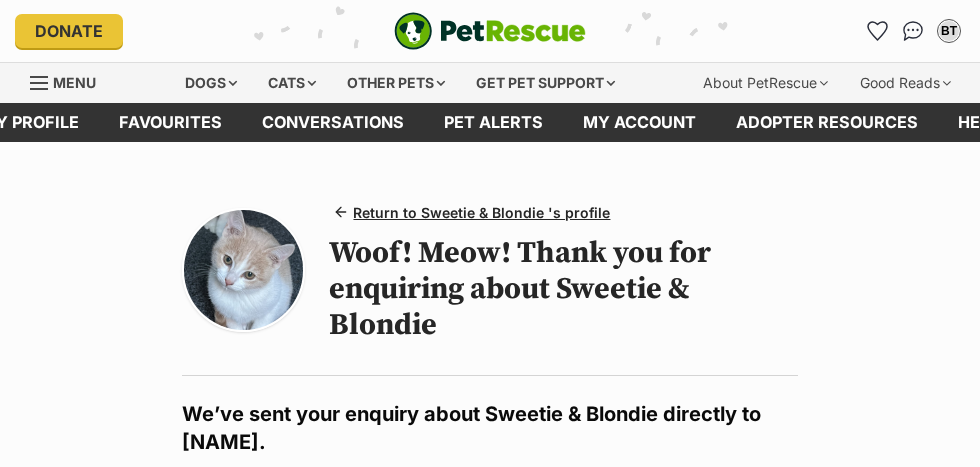 scroll, scrollTop: 0, scrollLeft: 0, axis: both 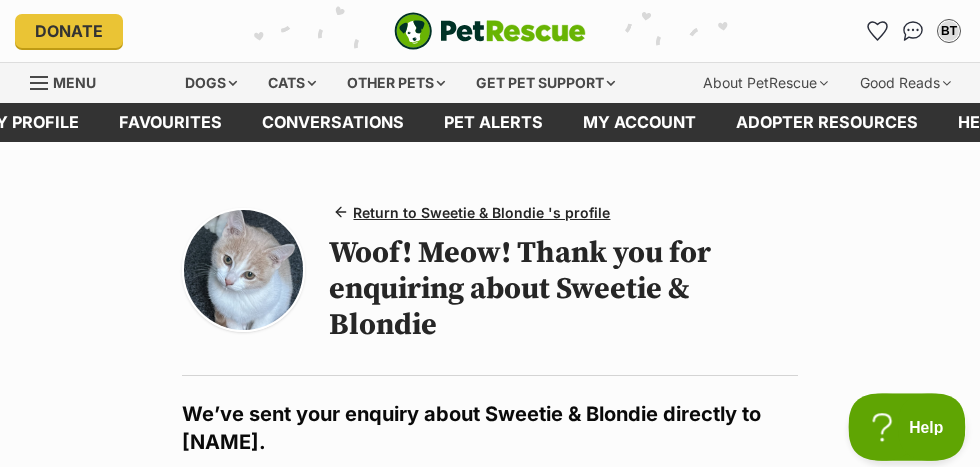 click on "Help" at bounding box center [900, 423] 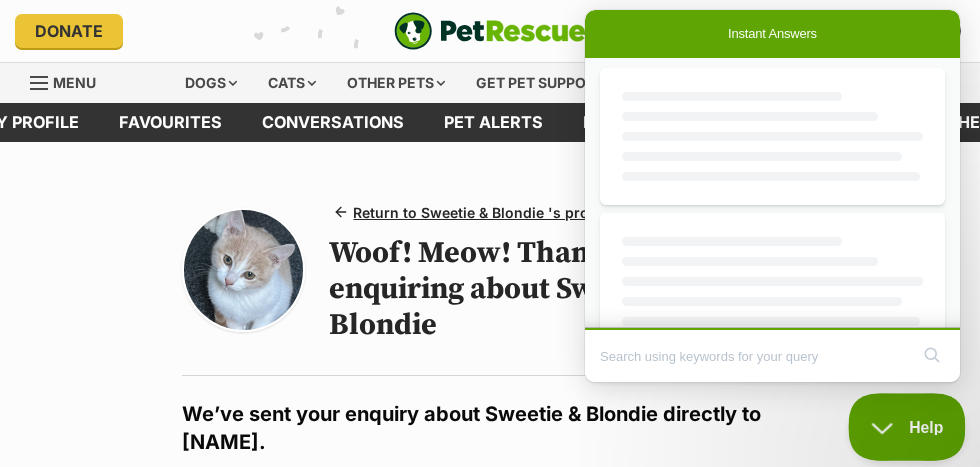 scroll, scrollTop: 0, scrollLeft: 0, axis: both 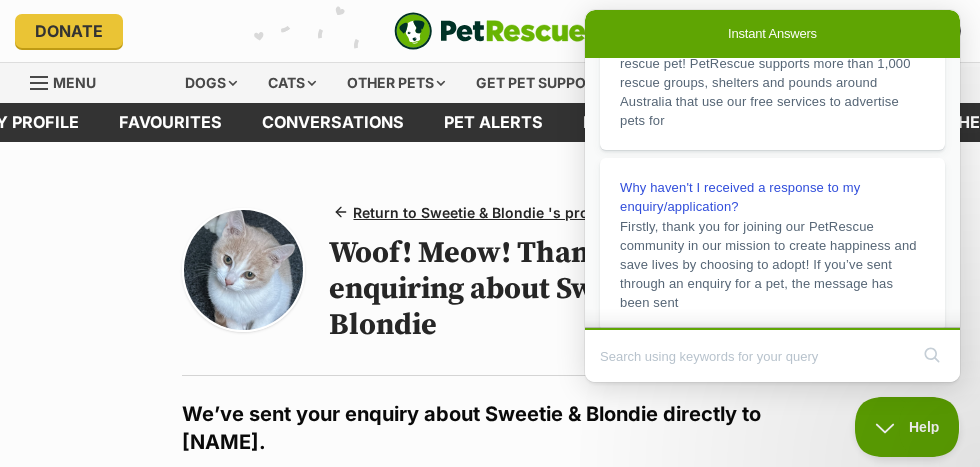 click on "Return to Sweetie & Blondie 's profile
Woof! Meow! Thank you for enquiring about Sweetie & Blondie" at bounding box center [490, 279] 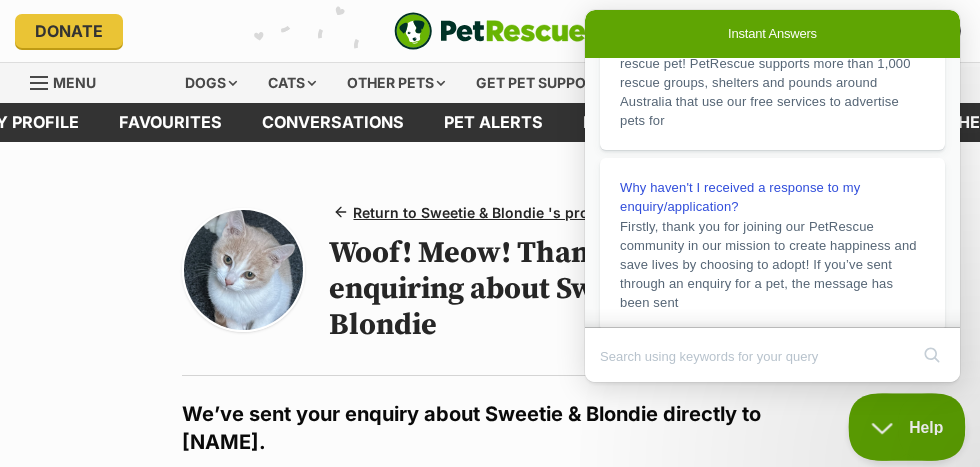 click on "Help" at bounding box center (900, 423) 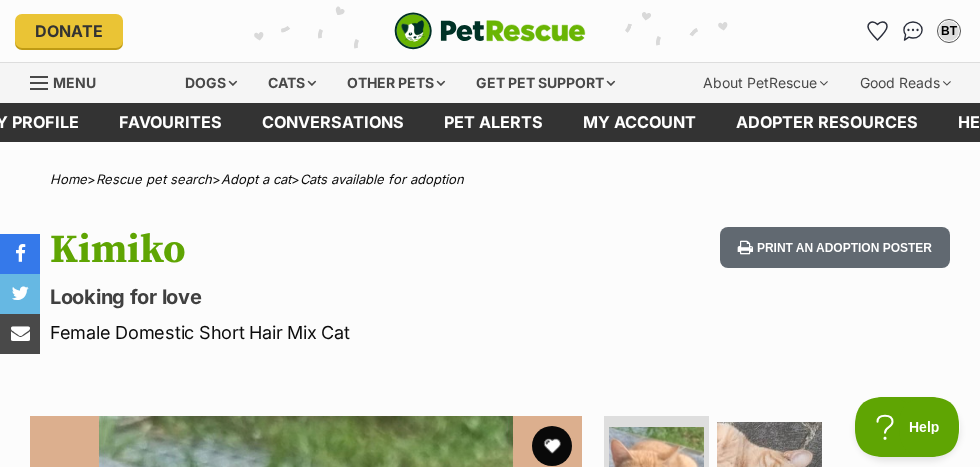 scroll, scrollTop: 82, scrollLeft: 0, axis: vertical 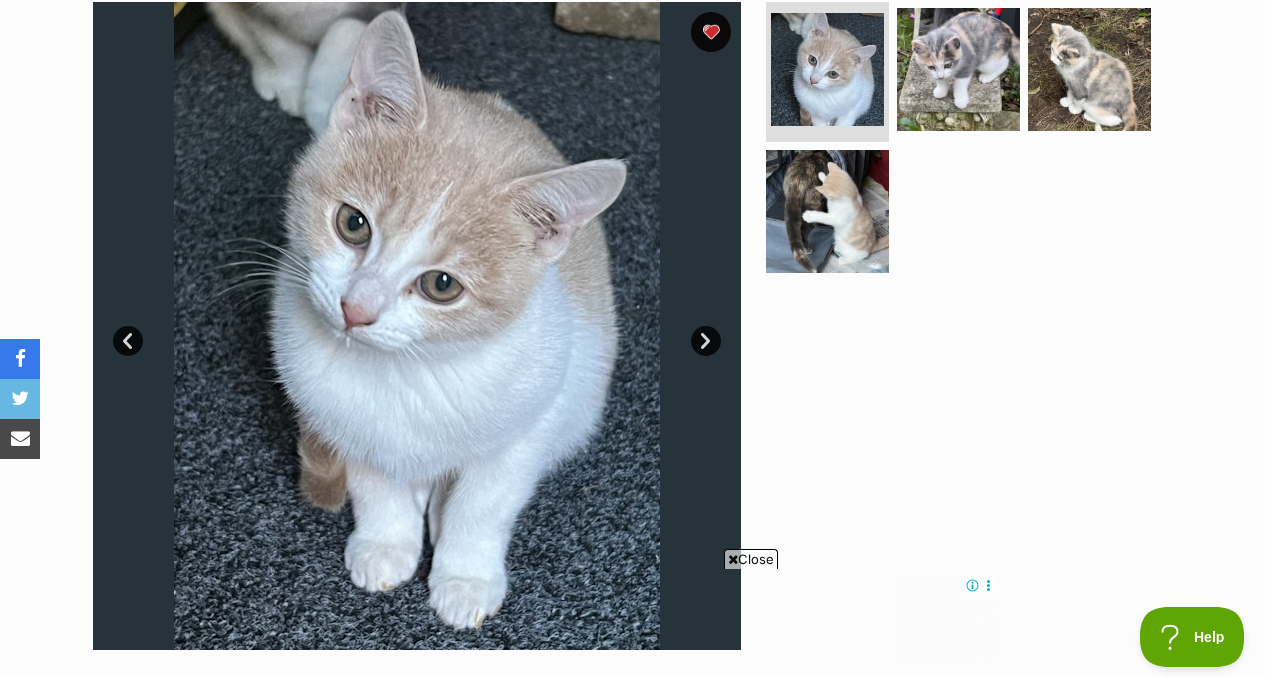 click on "Next" at bounding box center [706, 341] 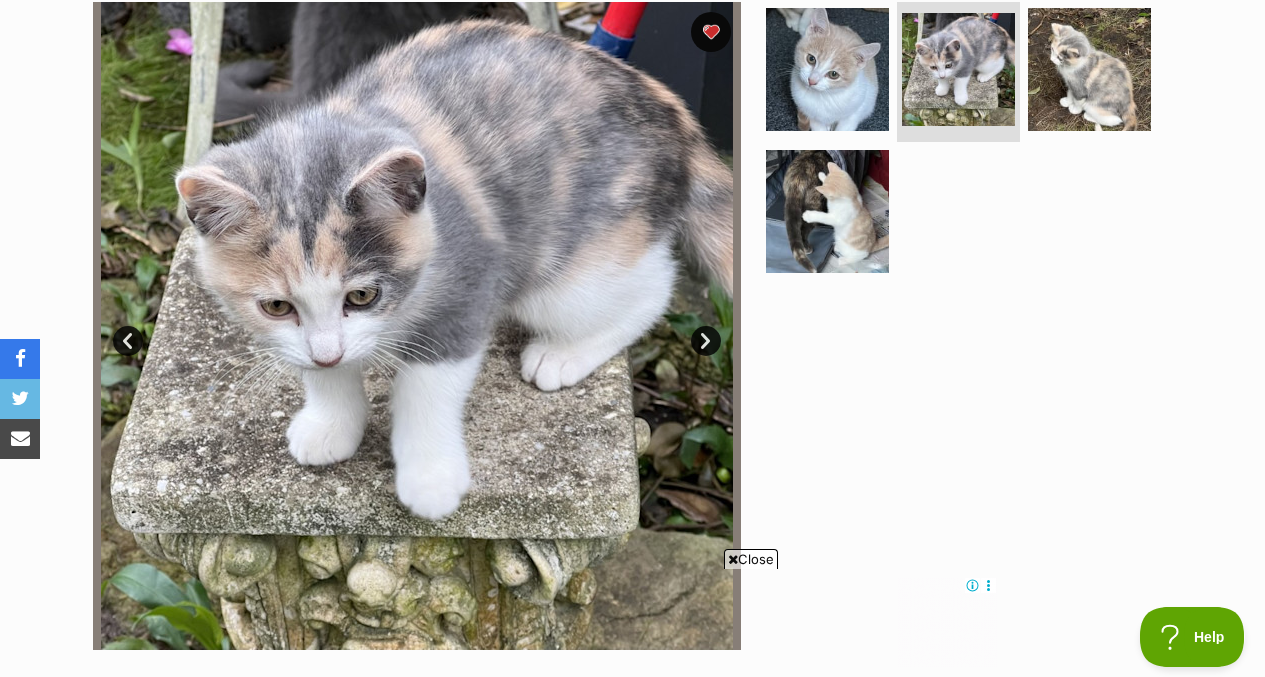 click on "Next" at bounding box center (706, 341) 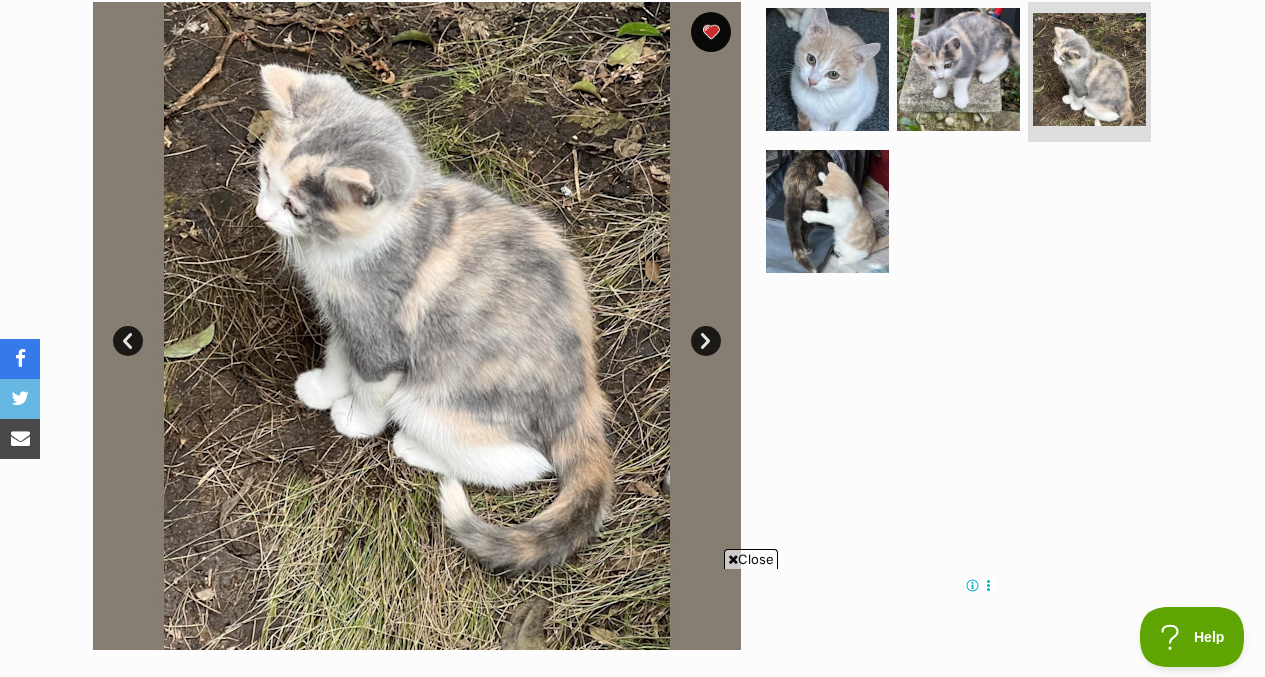 click on "Next" at bounding box center (706, 341) 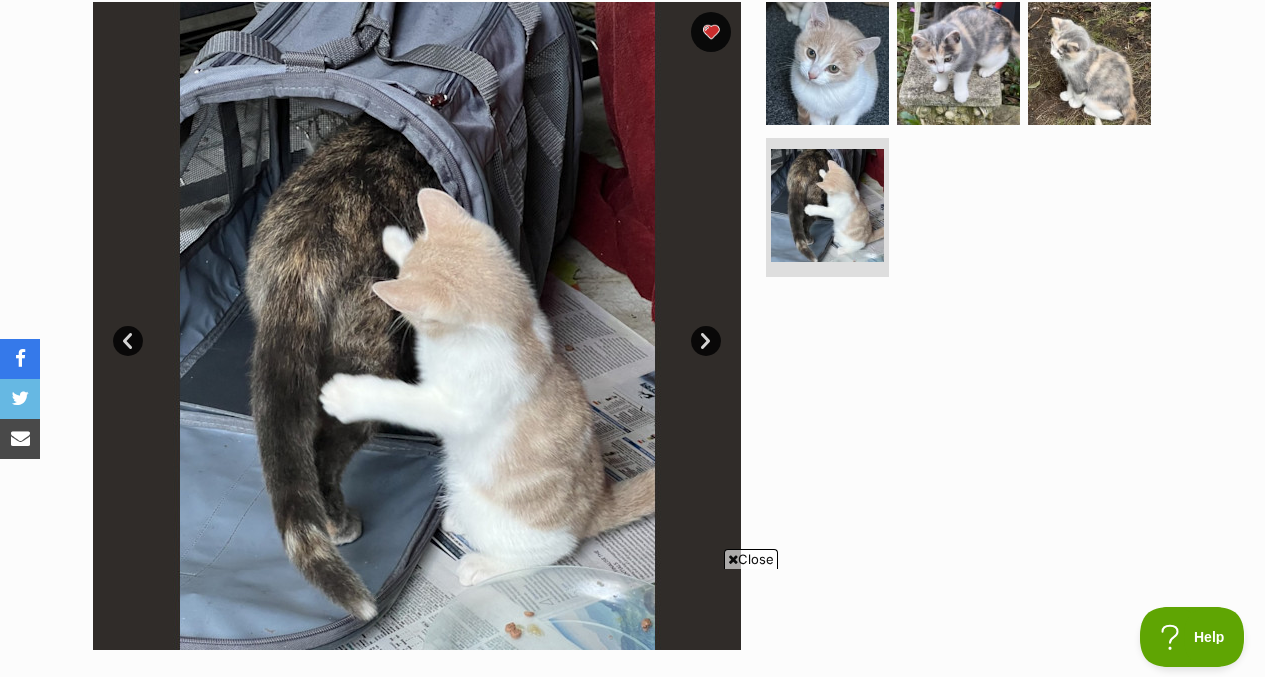 scroll, scrollTop: 0, scrollLeft: 0, axis: both 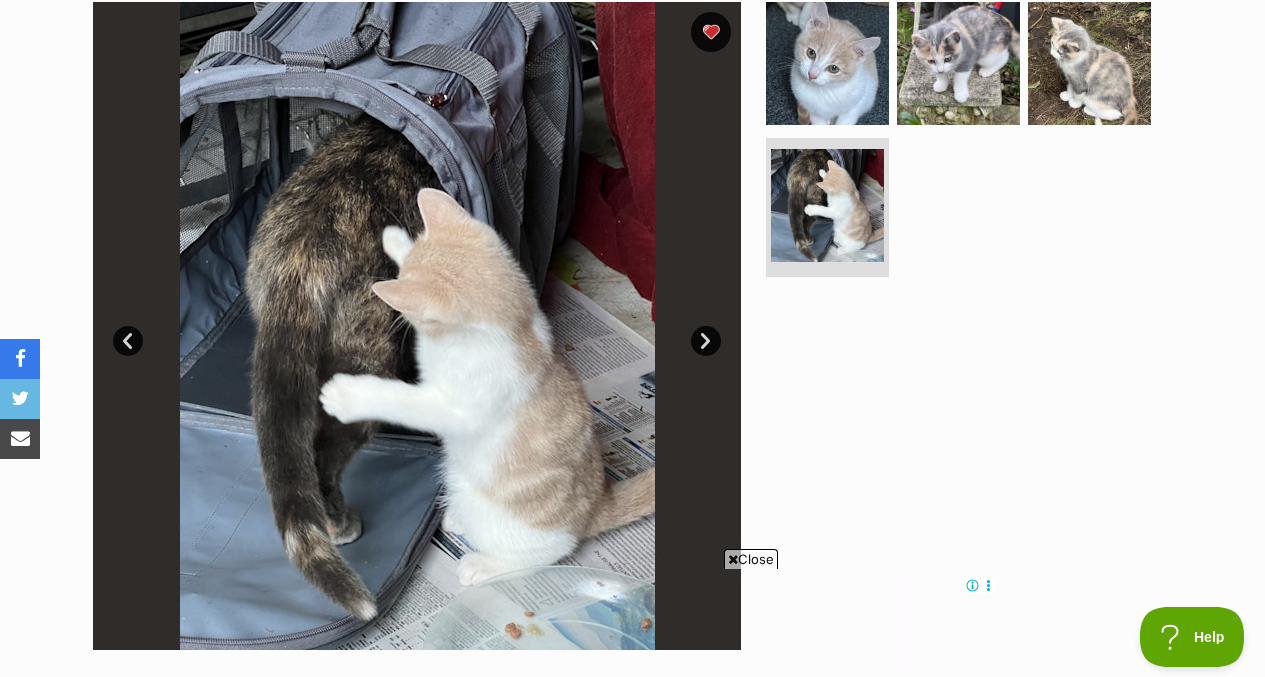 click on "Prev" at bounding box center (128, 341) 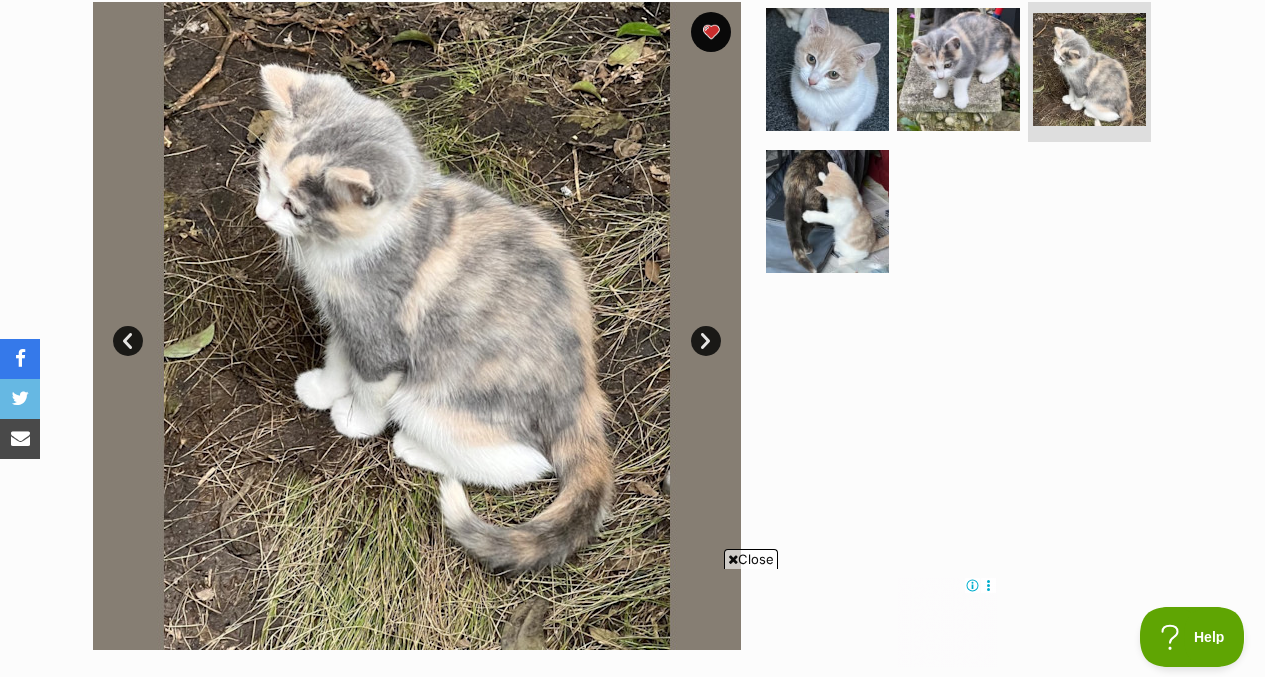 click on "Prev" at bounding box center (128, 341) 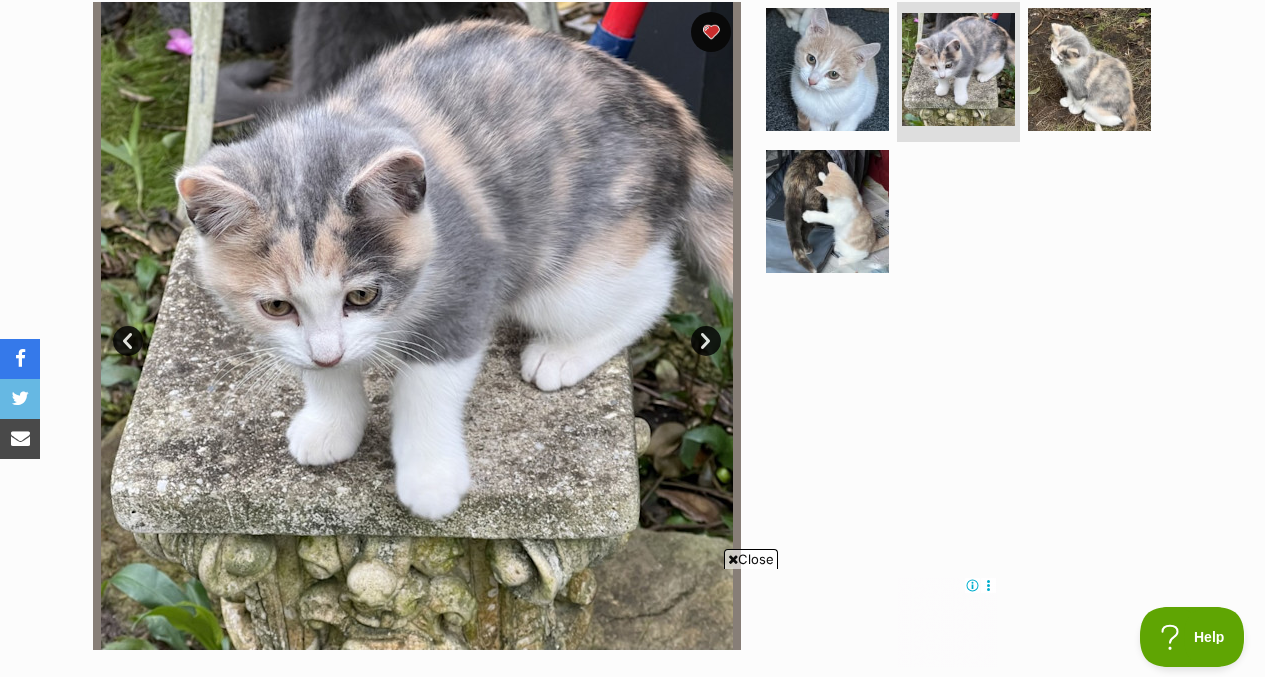 click on "Prev" at bounding box center (128, 341) 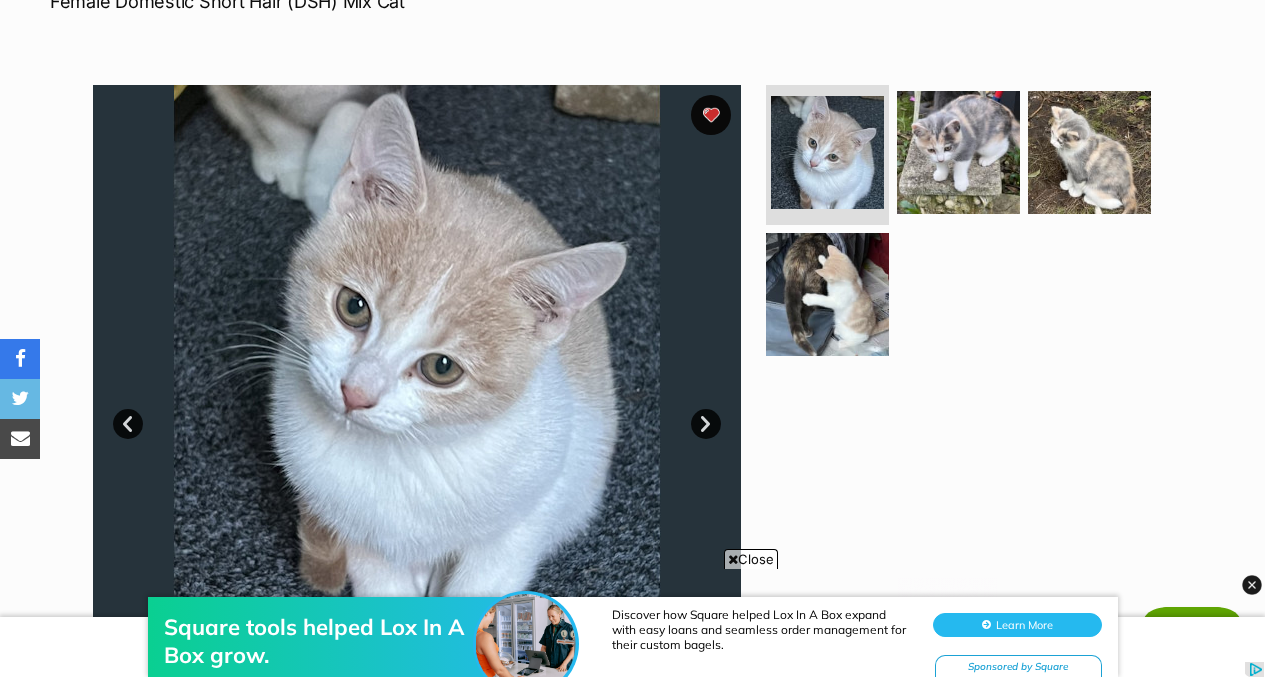 scroll, scrollTop: 328, scrollLeft: 0, axis: vertical 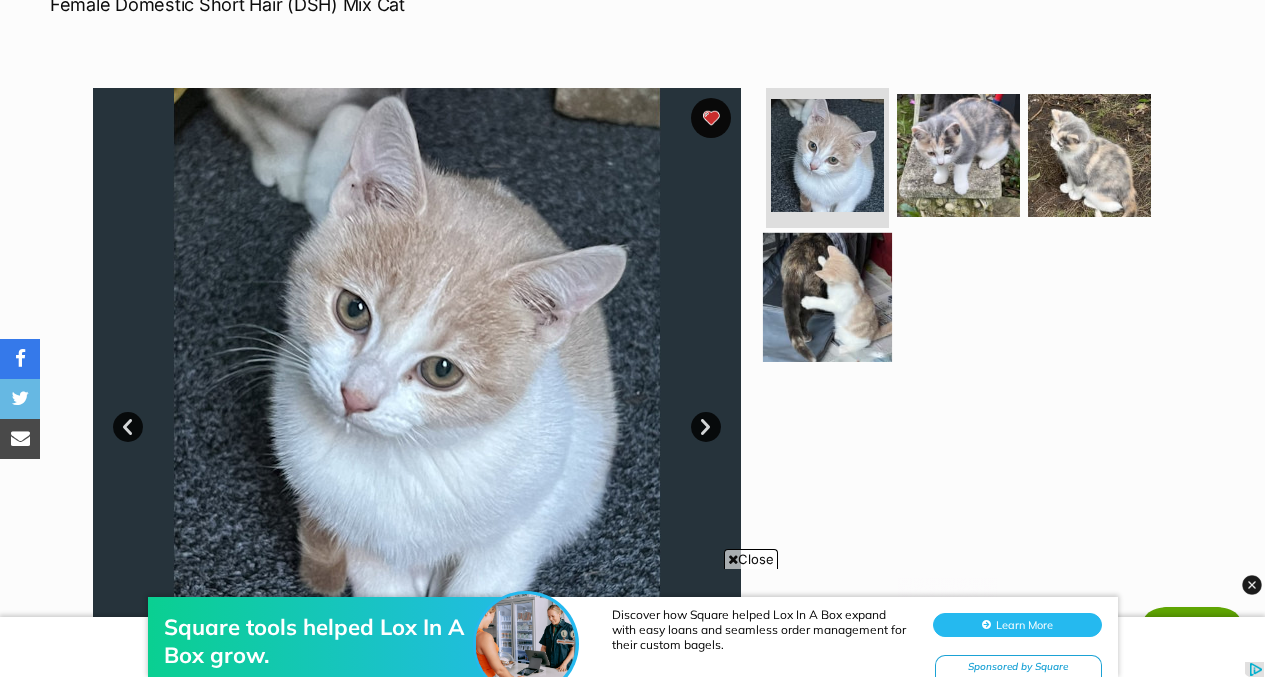 click at bounding box center [827, 296] 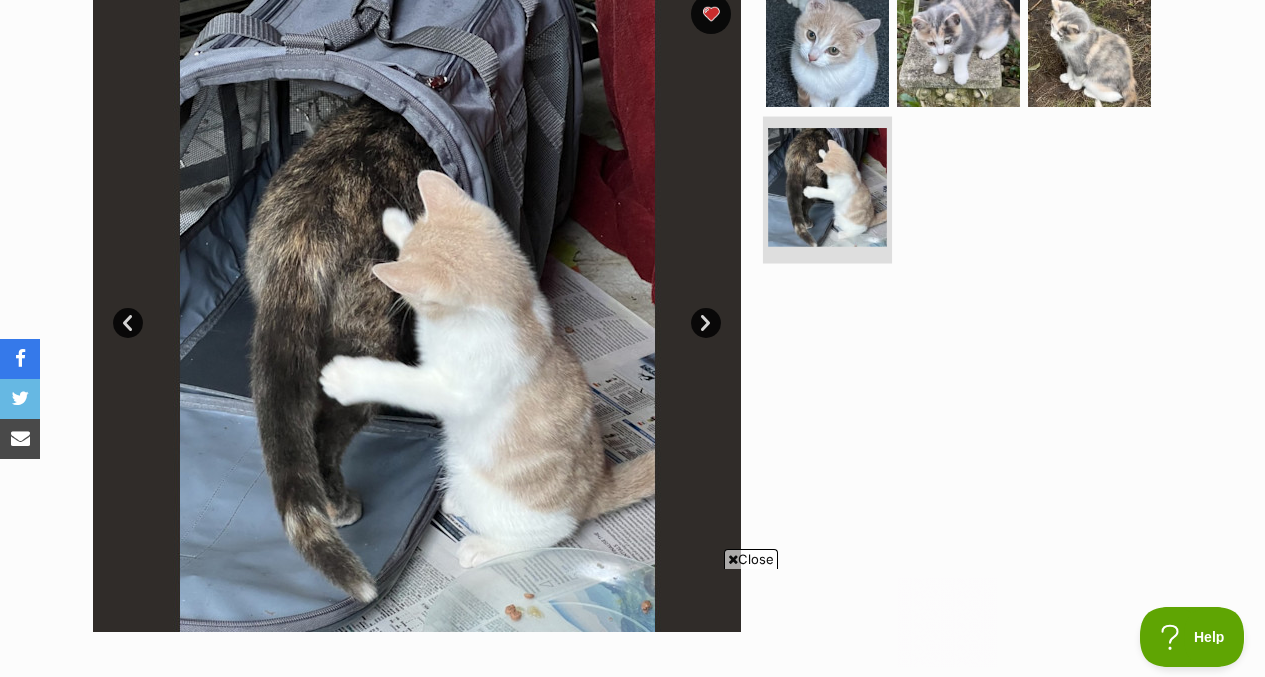 scroll, scrollTop: 0, scrollLeft: 0, axis: both 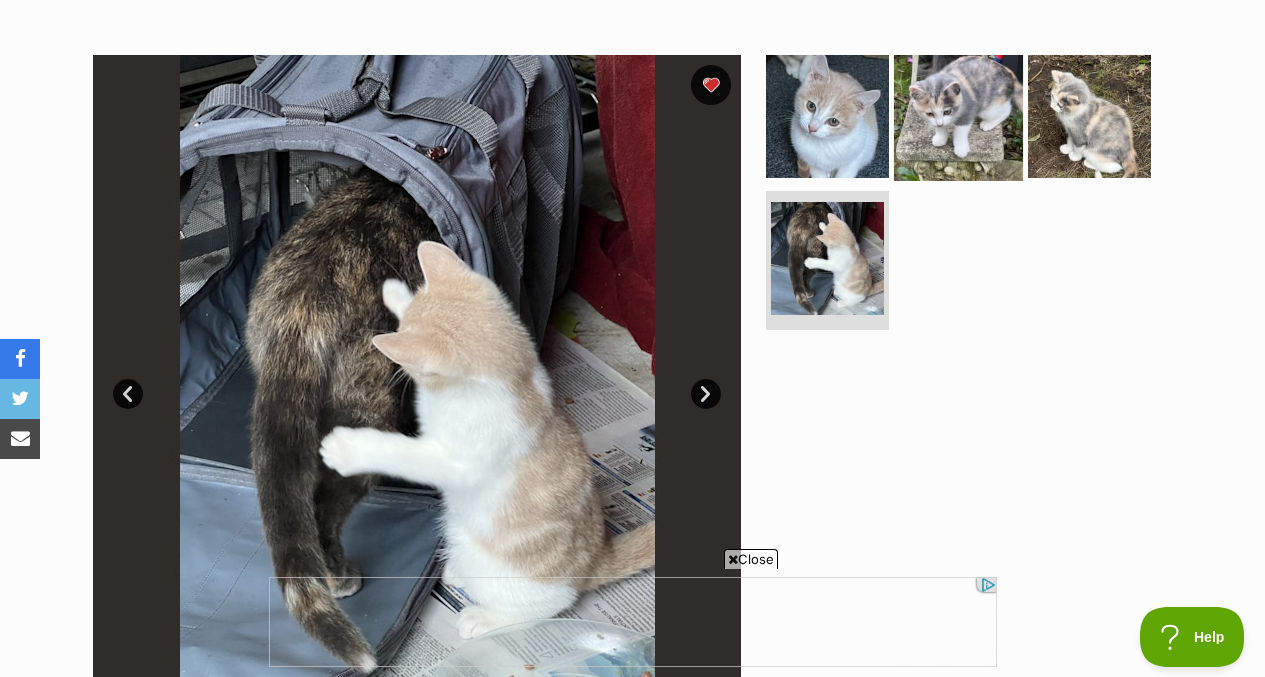 click at bounding box center (958, 116) 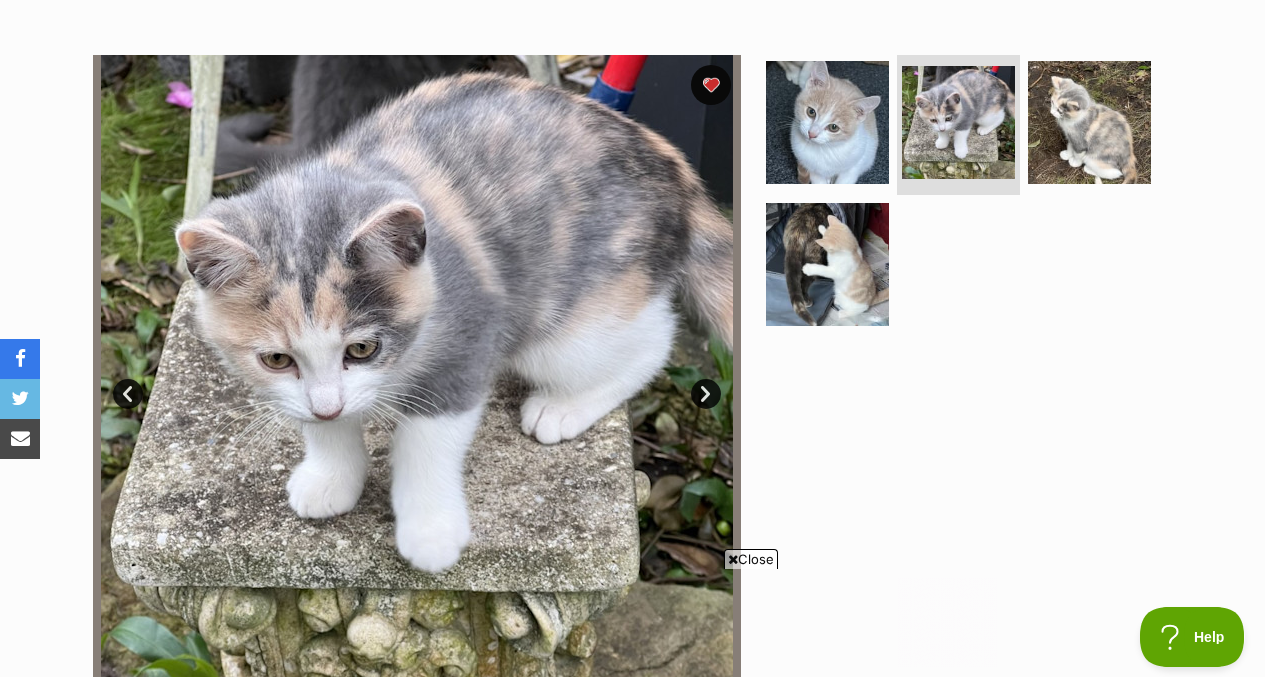 scroll, scrollTop: 0, scrollLeft: 0, axis: both 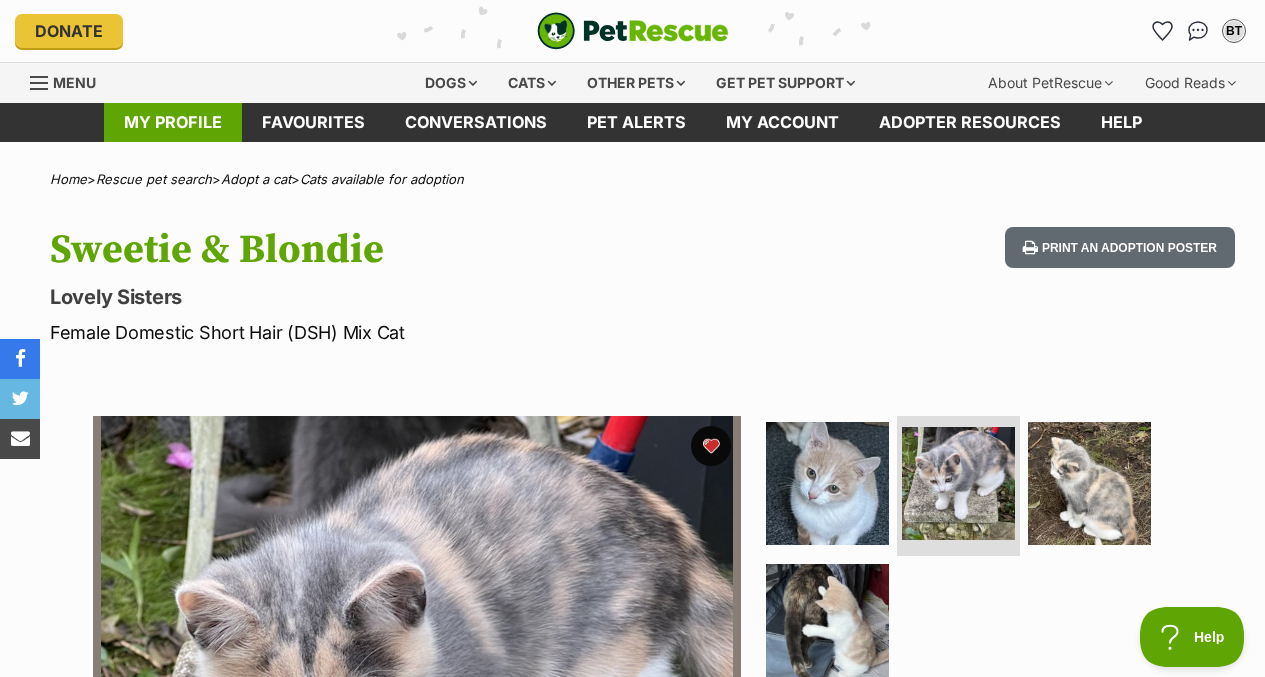 click on "My profile" at bounding box center (173, 122) 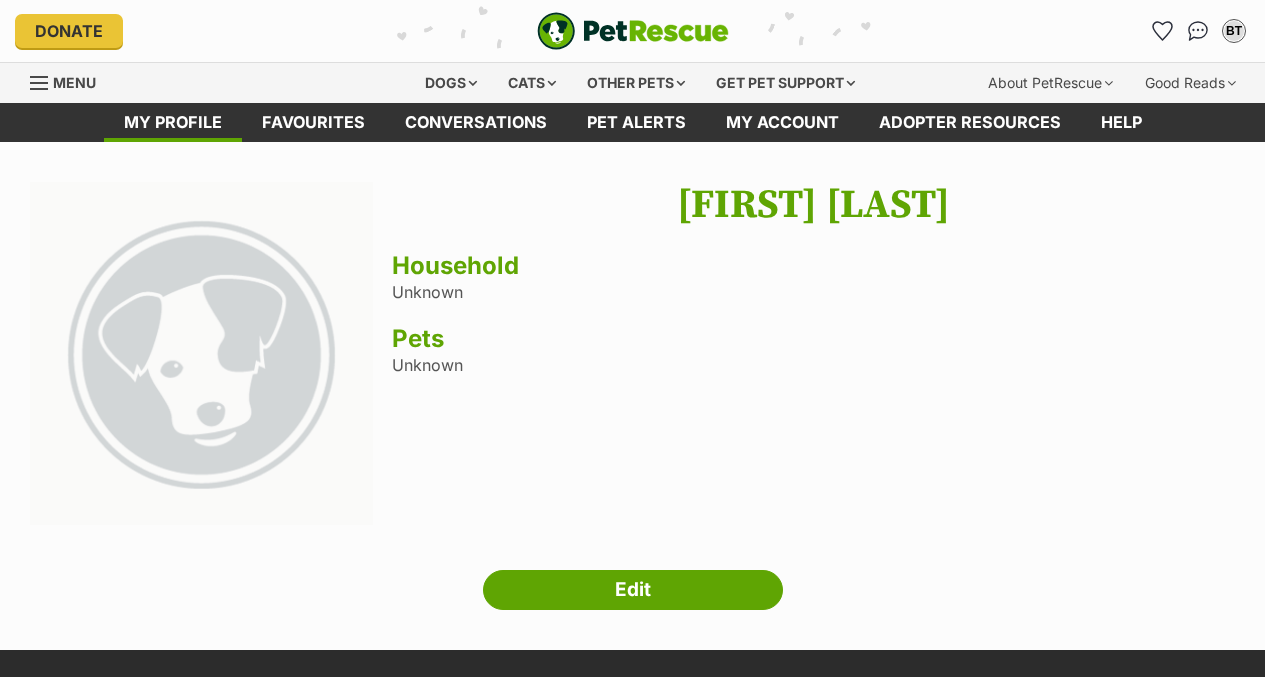 scroll, scrollTop: 0, scrollLeft: 0, axis: both 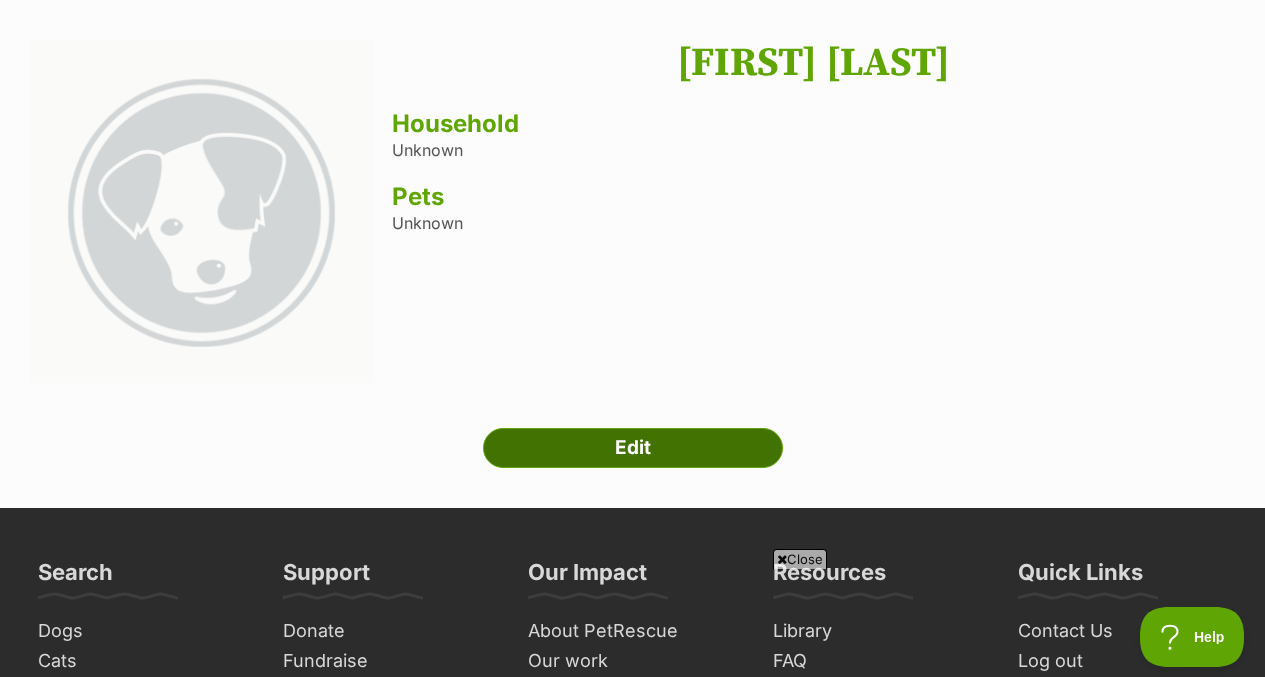 click on "Edit" at bounding box center [633, 448] 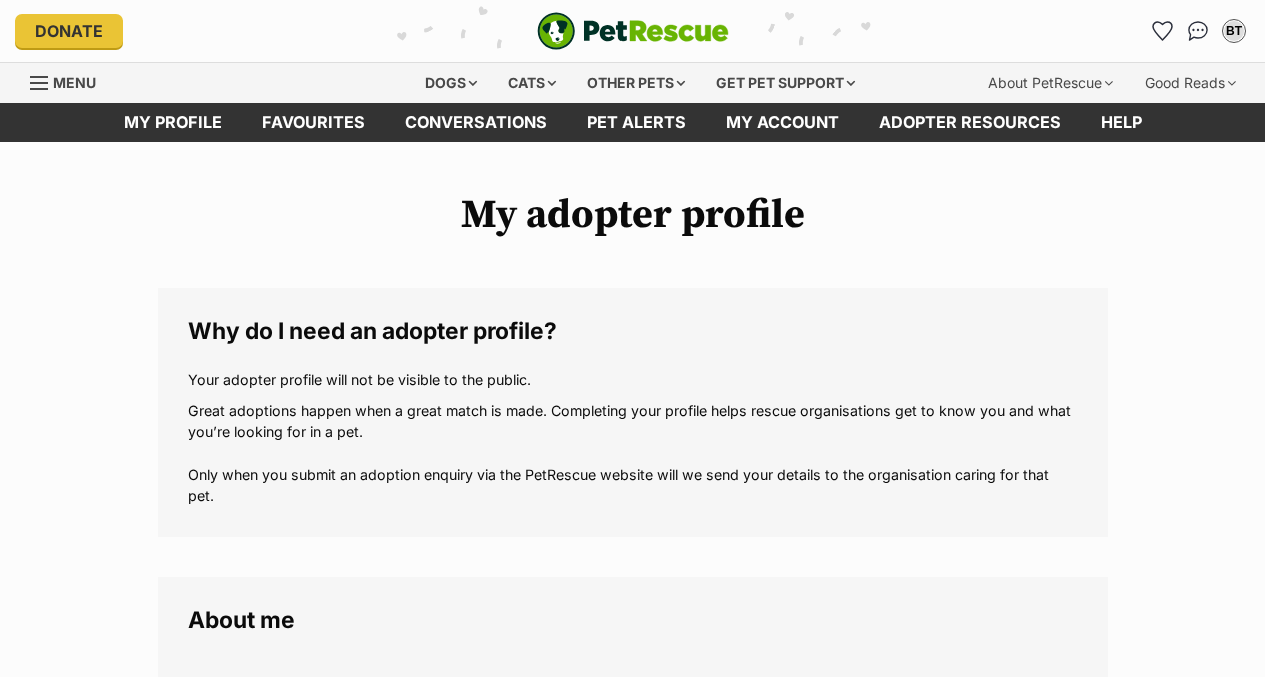 scroll, scrollTop: 0, scrollLeft: 0, axis: both 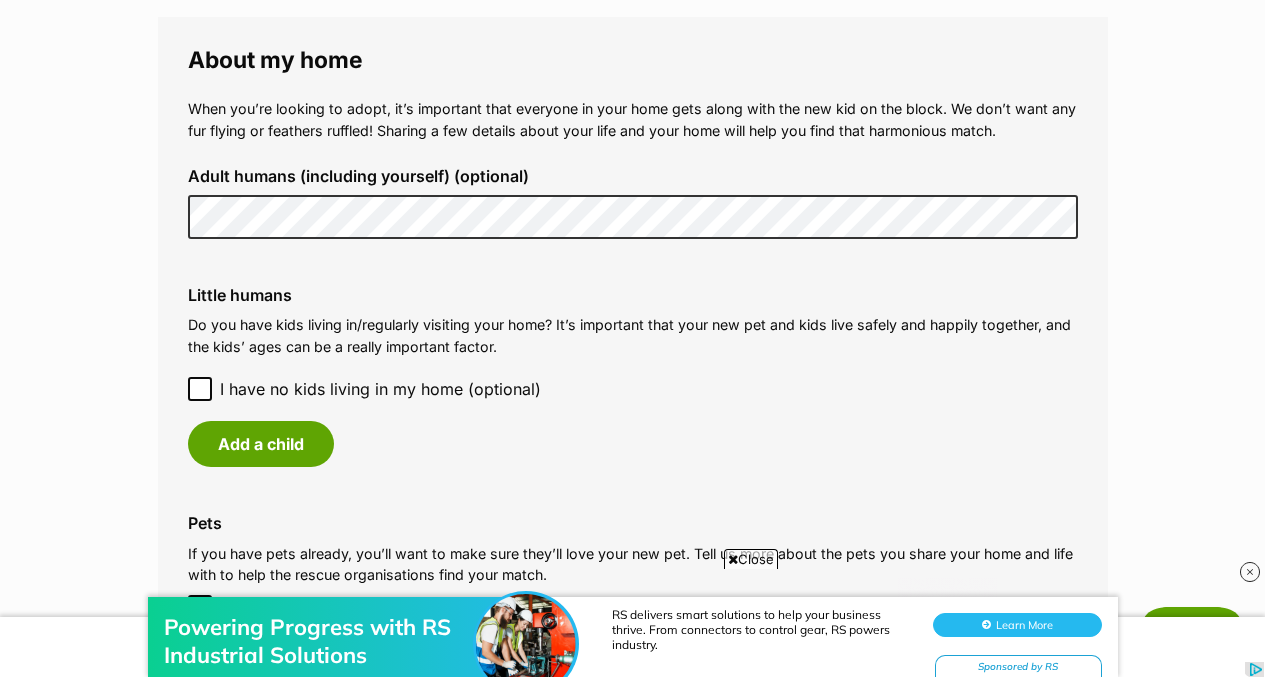 click 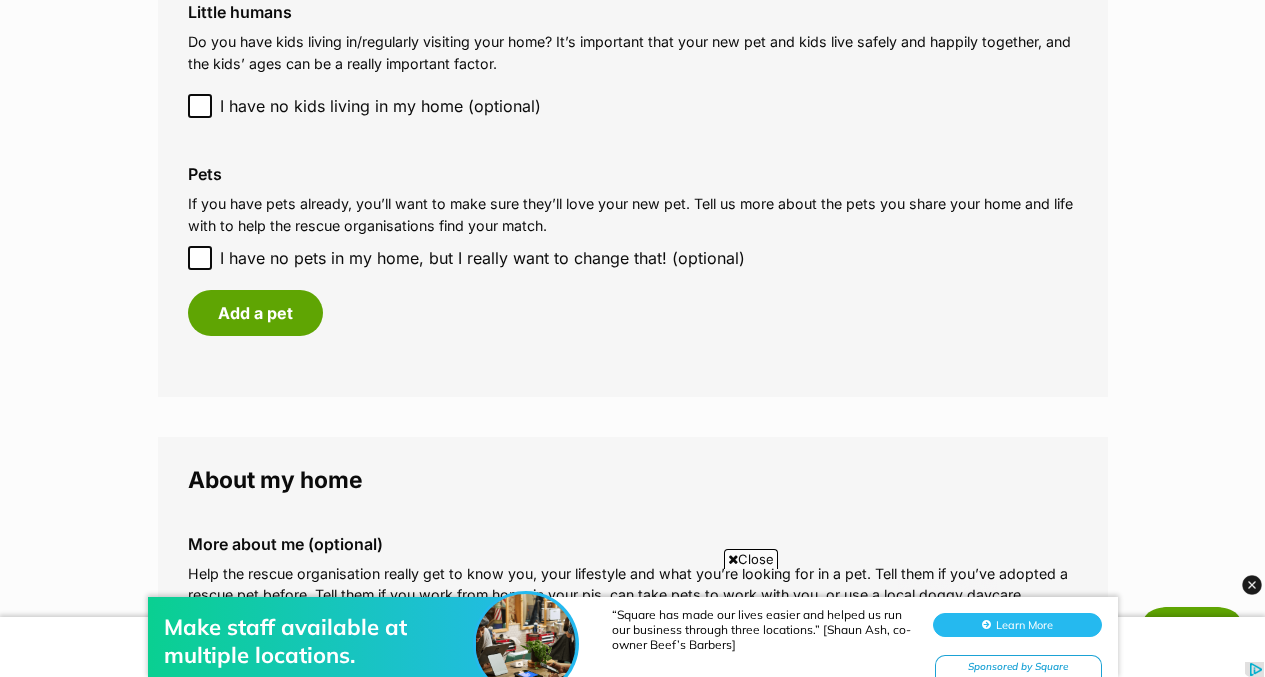 scroll, scrollTop: 1745, scrollLeft: 0, axis: vertical 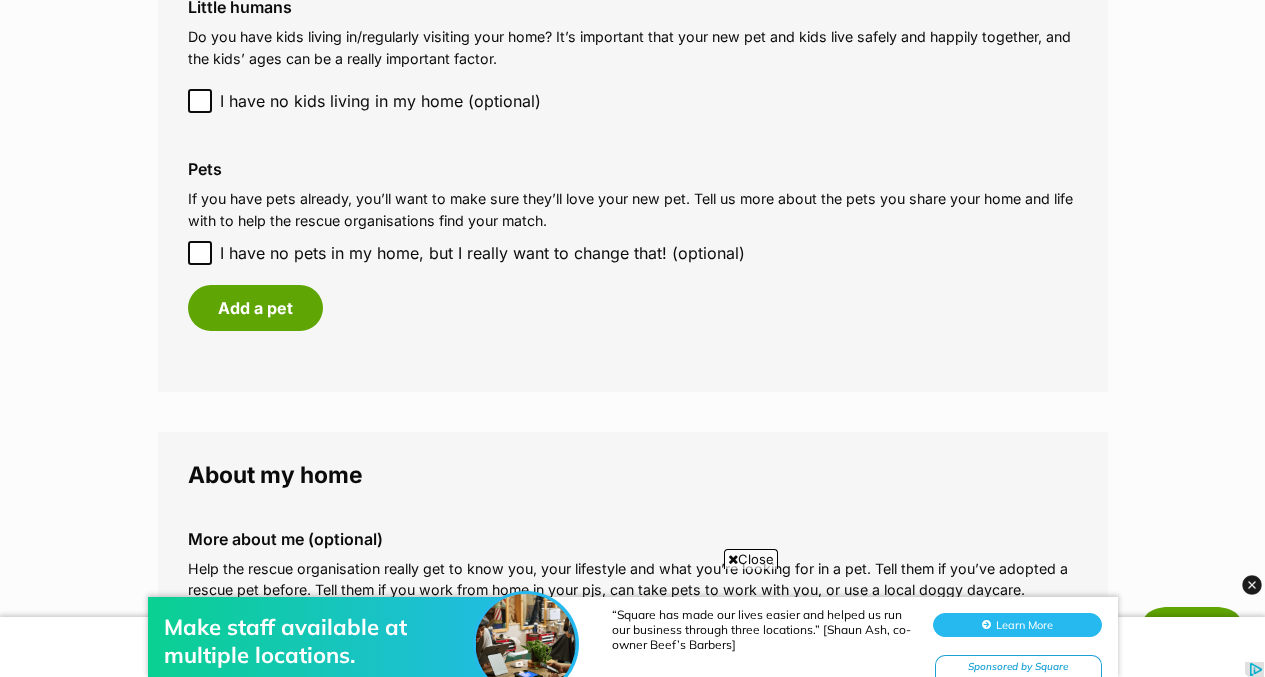 click 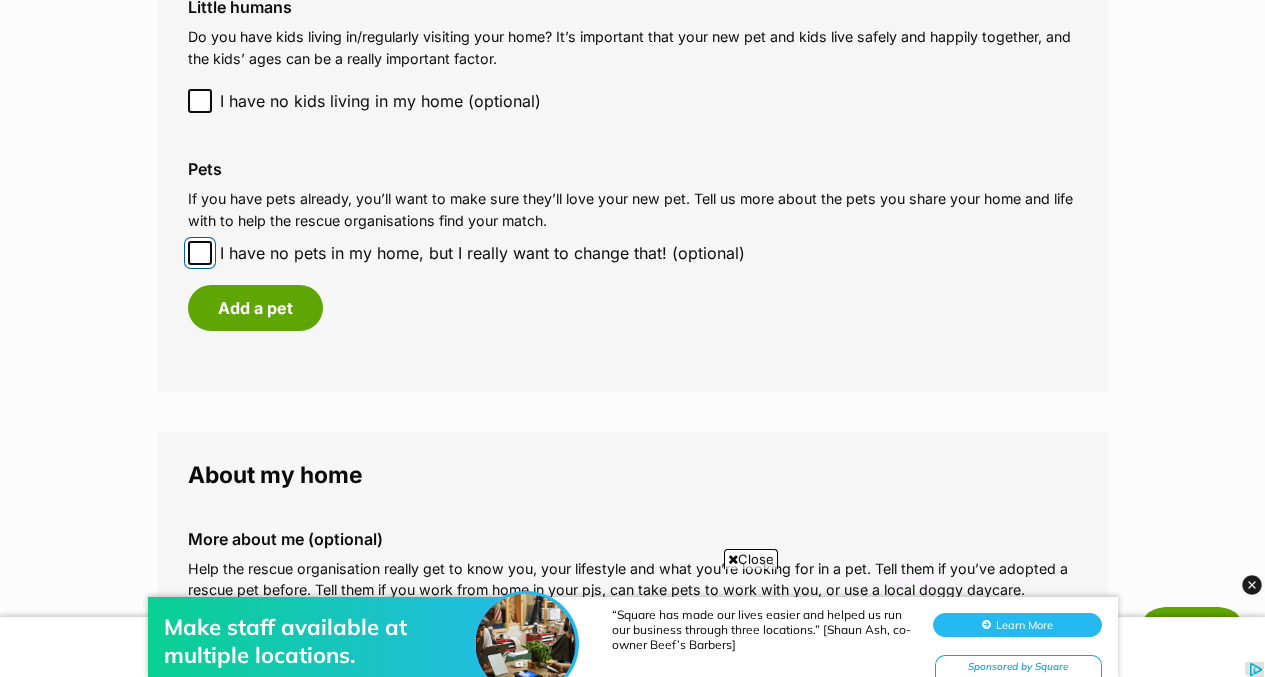 click on "I have no pets in my home, but I really want to change that! (optional)" at bounding box center (200, 253) 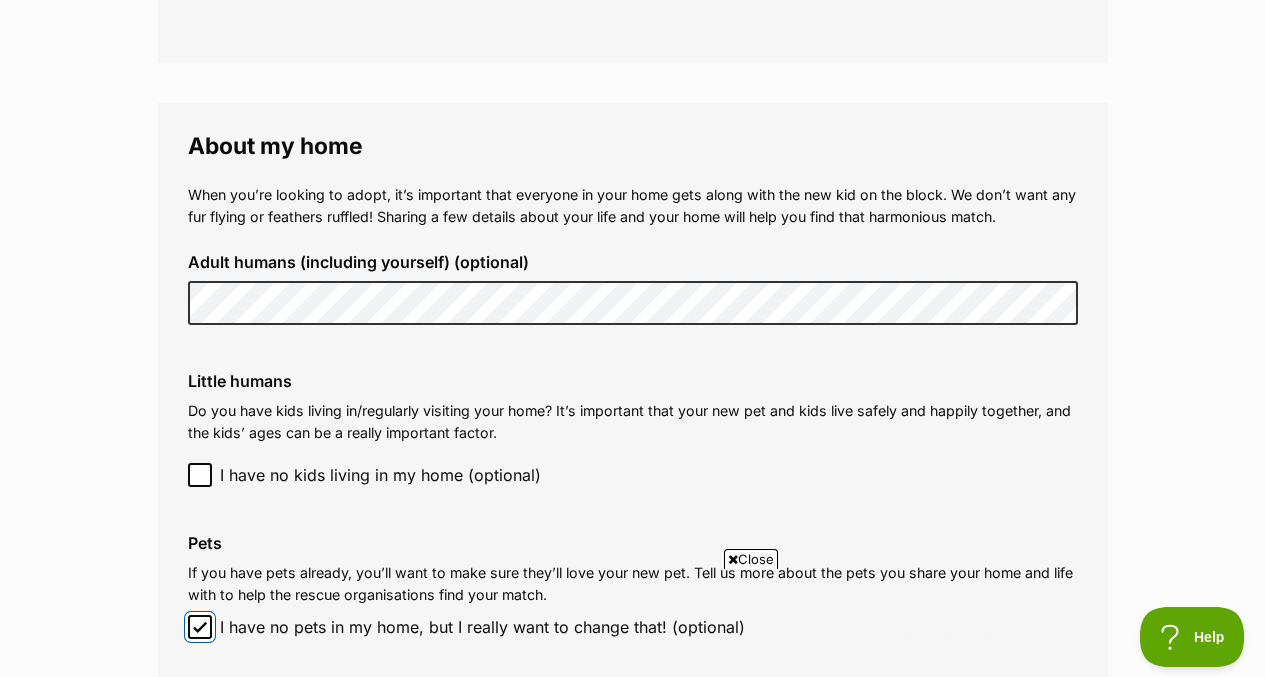 scroll, scrollTop: 0, scrollLeft: 0, axis: both 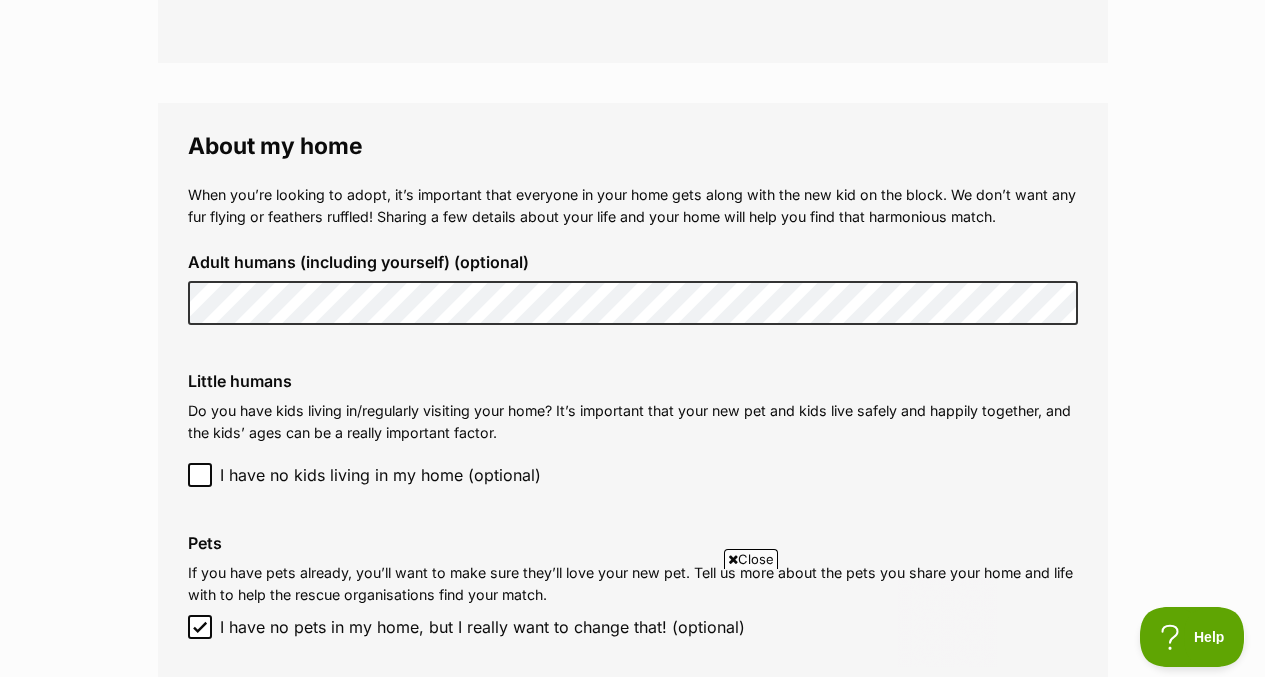 click on "Adult humans (including yourself) (optional)" at bounding box center (633, 289) 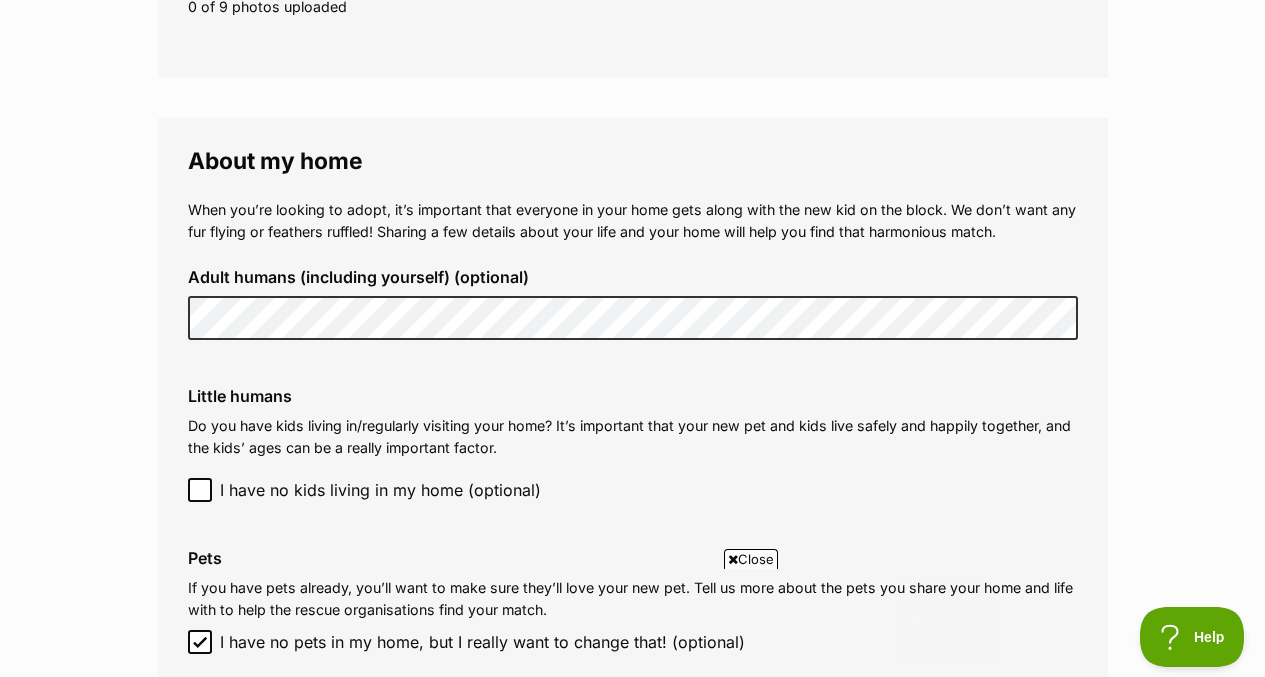 scroll, scrollTop: 1357, scrollLeft: 0, axis: vertical 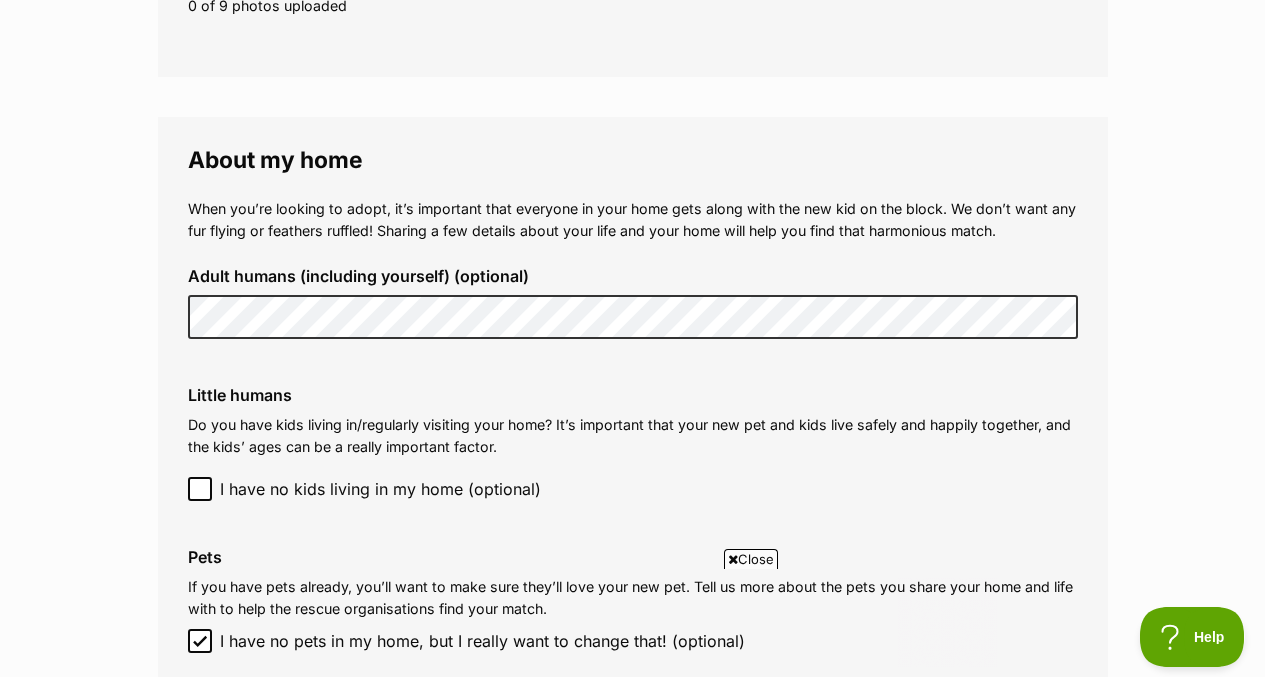 click on "Adult humans (including yourself) (optional)" at bounding box center [633, 276] 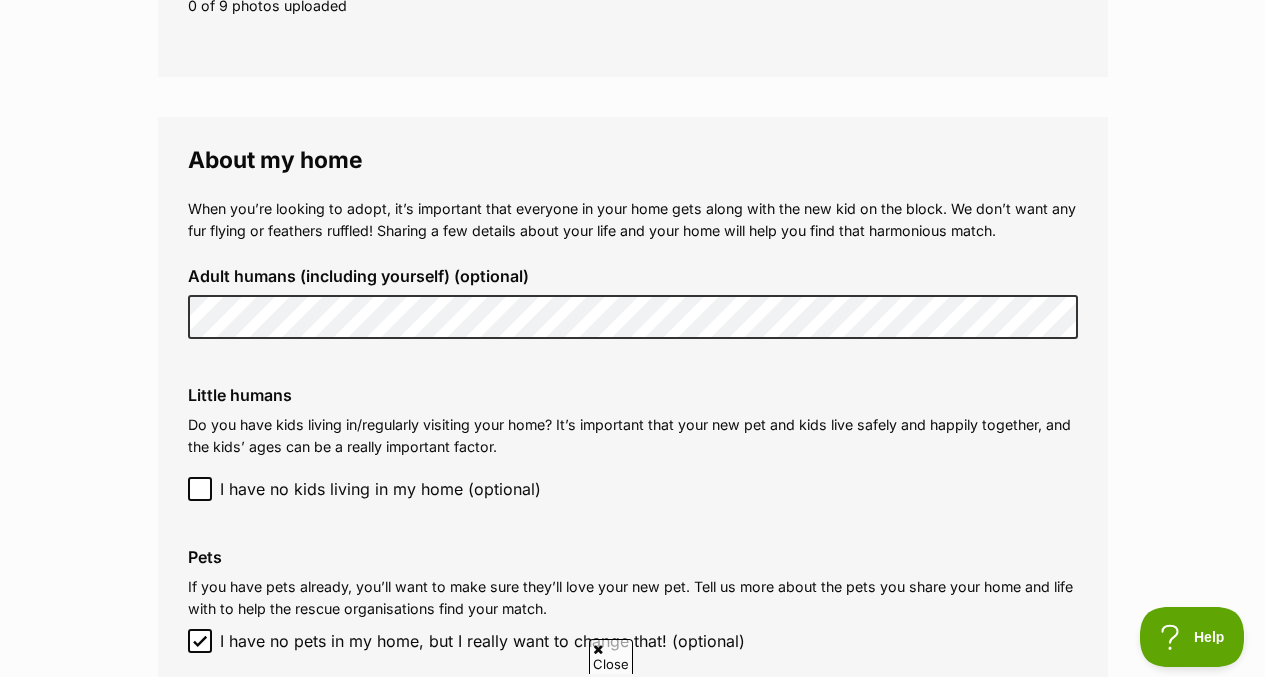 click on "Adult humans (including yourself) (optional)" at bounding box center (633, 303) 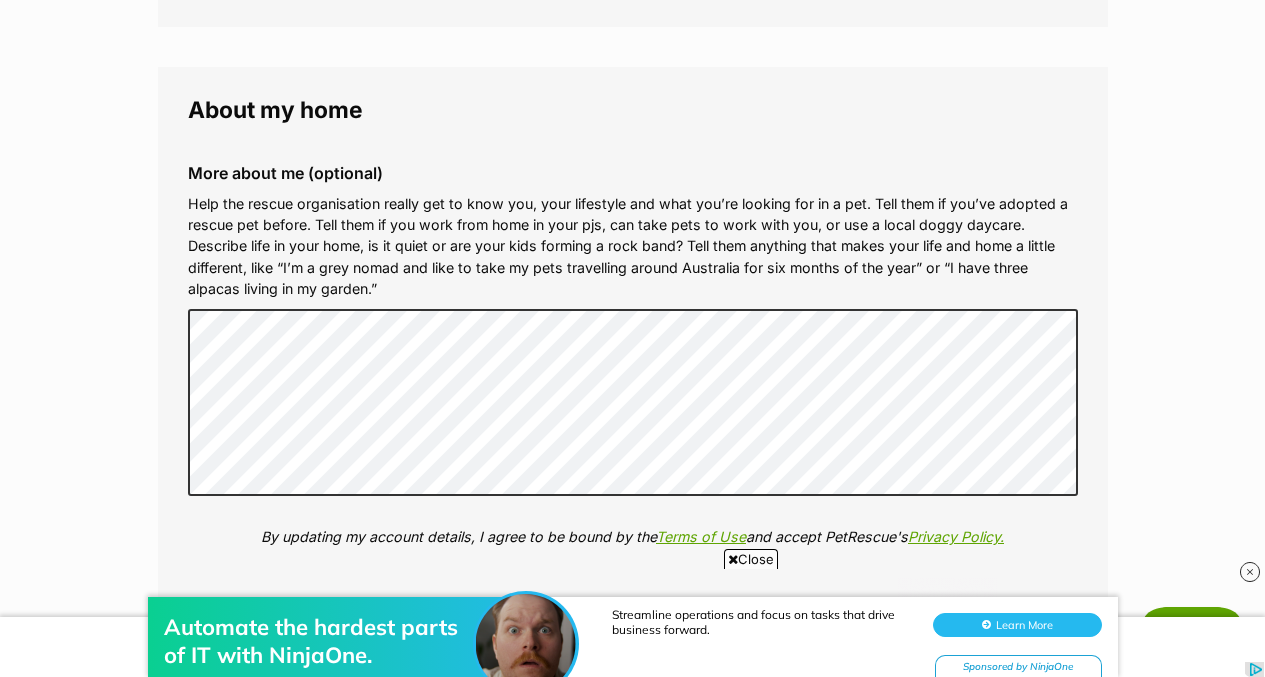 scroll, scrollTop: 2047, scrollLeft: 0, axis: vertical 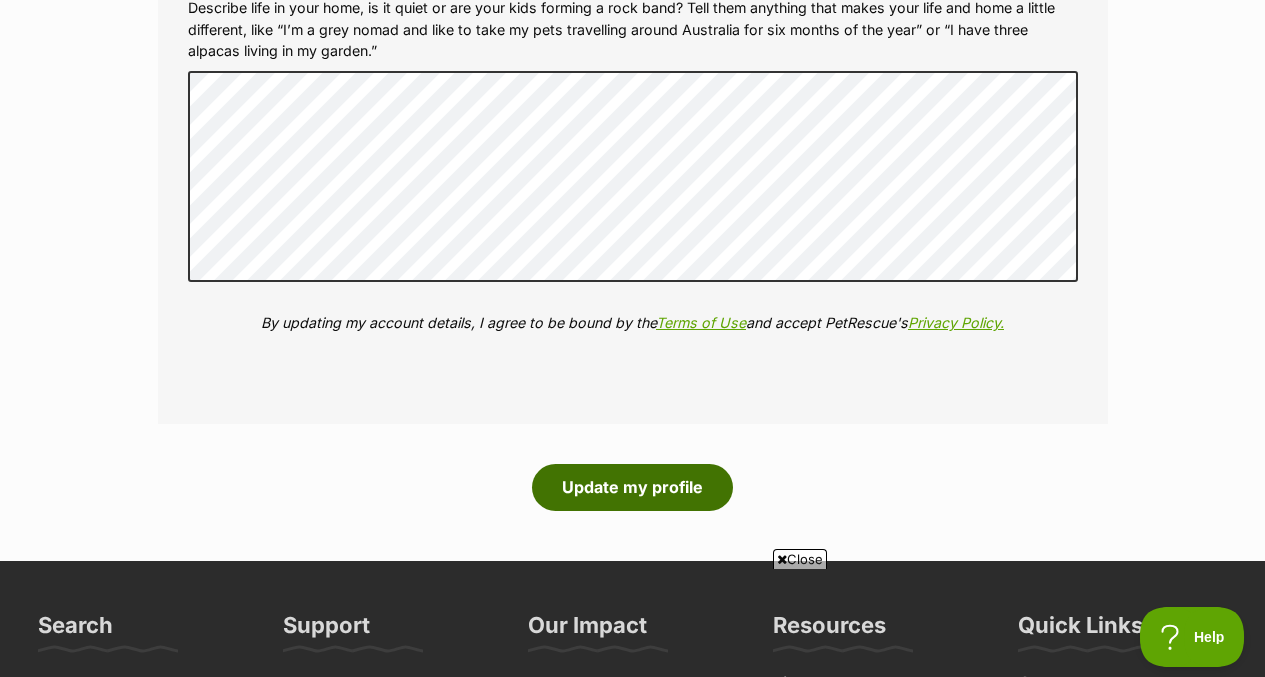 click on "Update my profile" at bounding box center [632, 487] 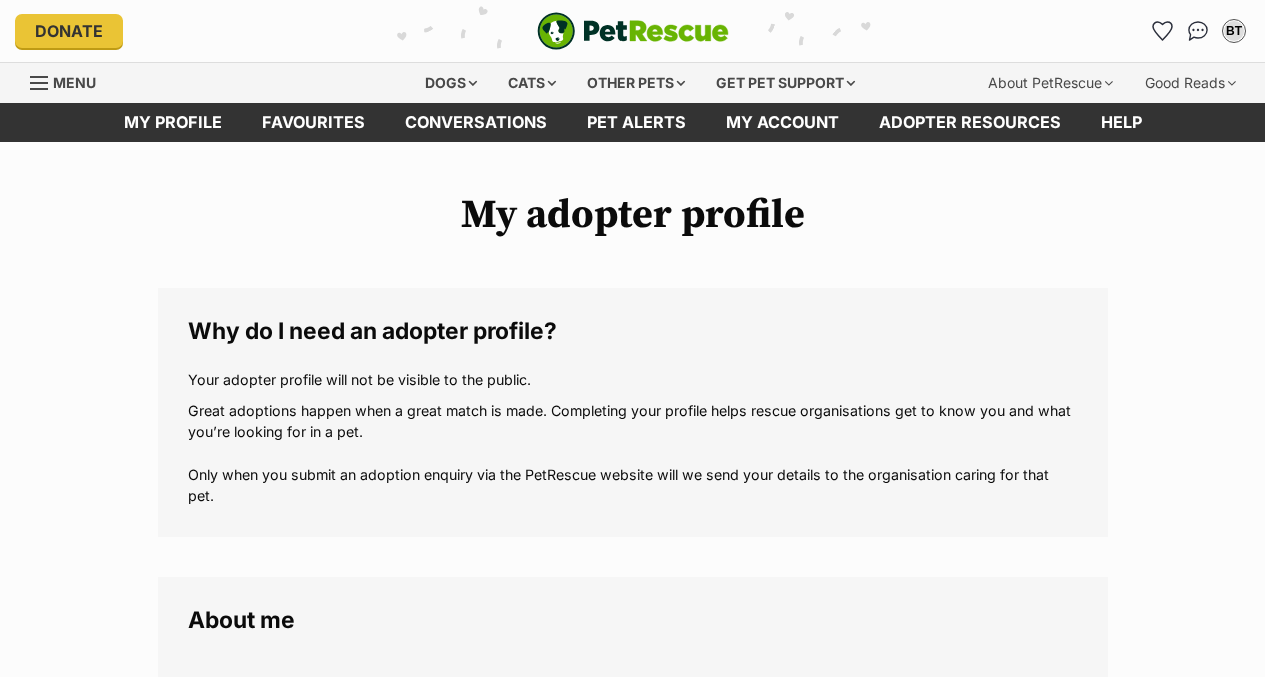 scroll, scrollTop: 0, scrollLeft: 0, axis: both 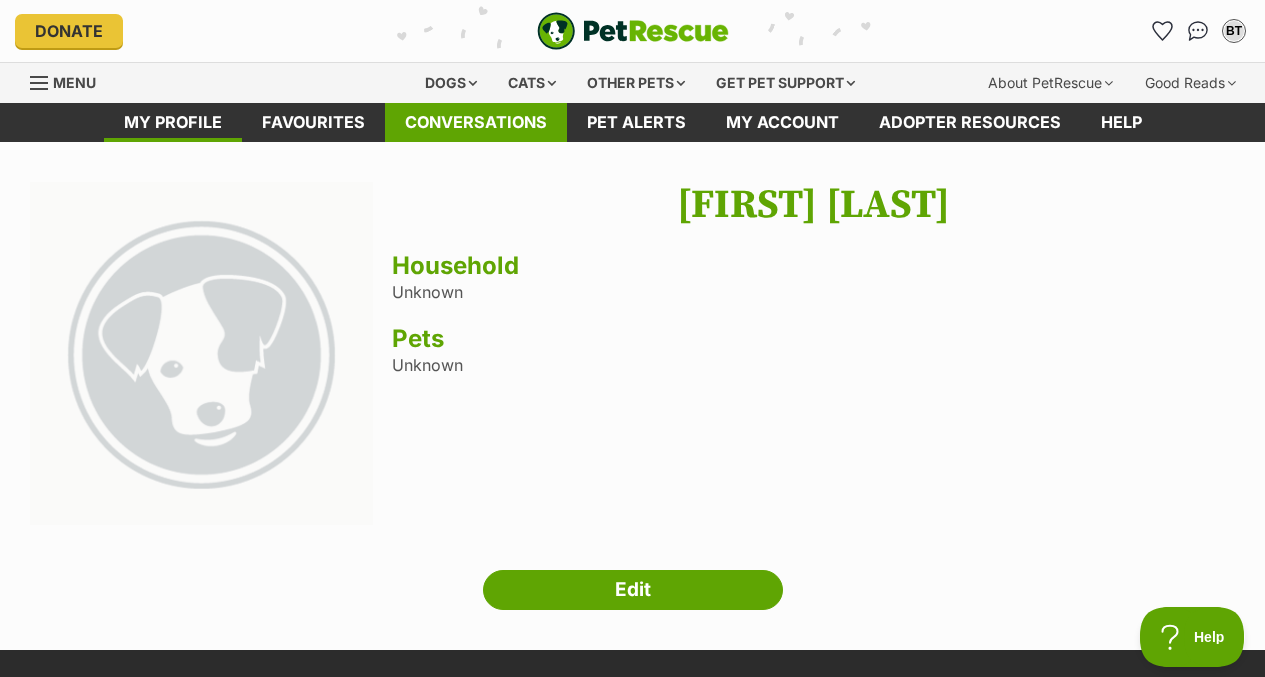 click on "Conversations" at bounding box center [476, 122] 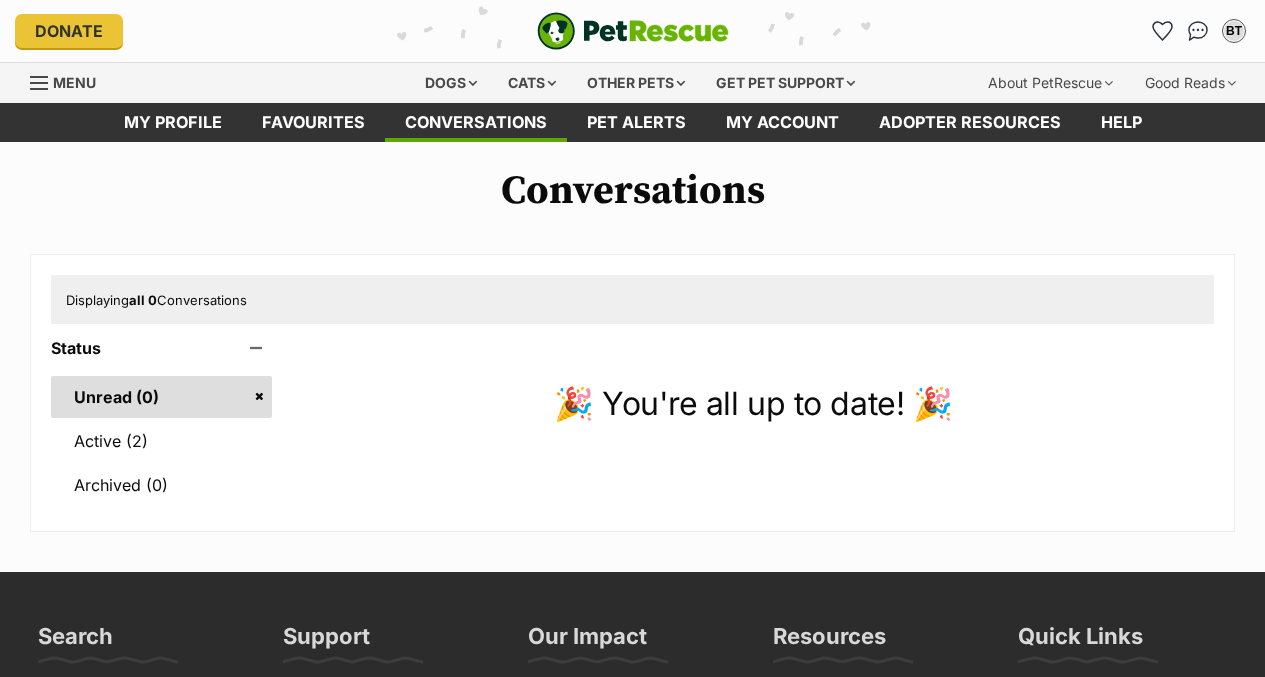 scroll, scrollTop: 0, scrollLeft: 0, axis: both 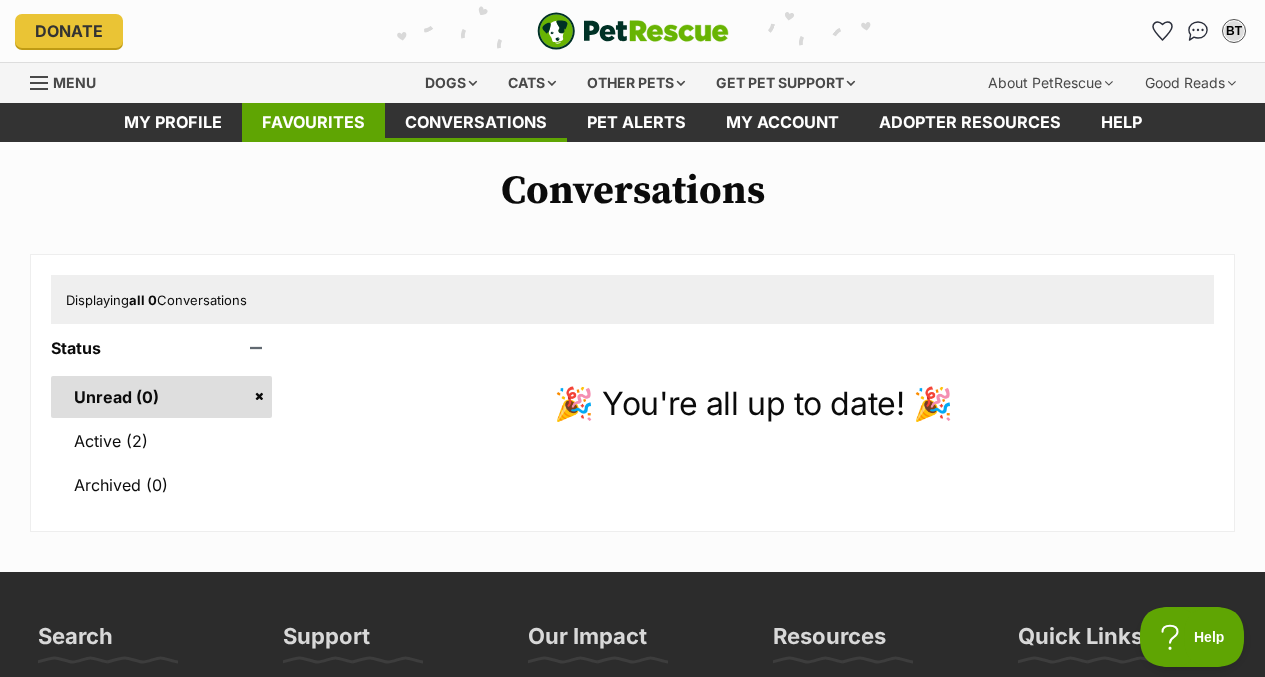 click on "Favourites" at bounding box center [313, 122] 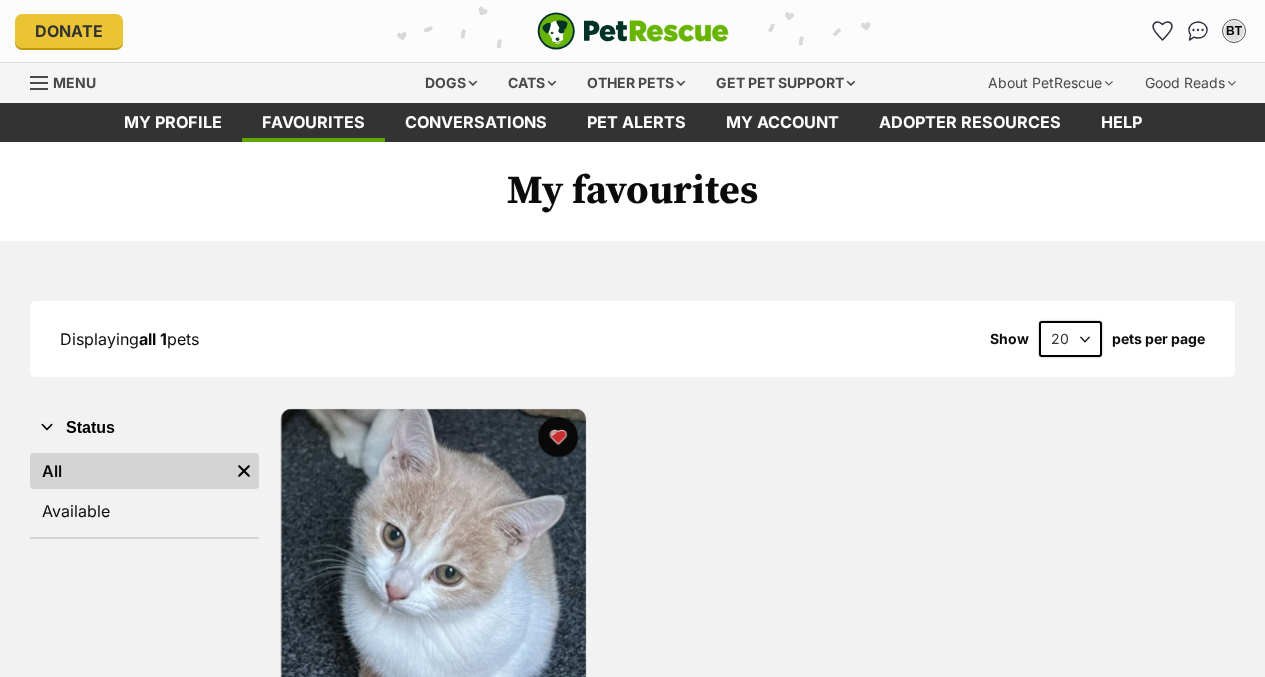 scroll, scrollTop: 0, scrollLeft: 0, axis: both 